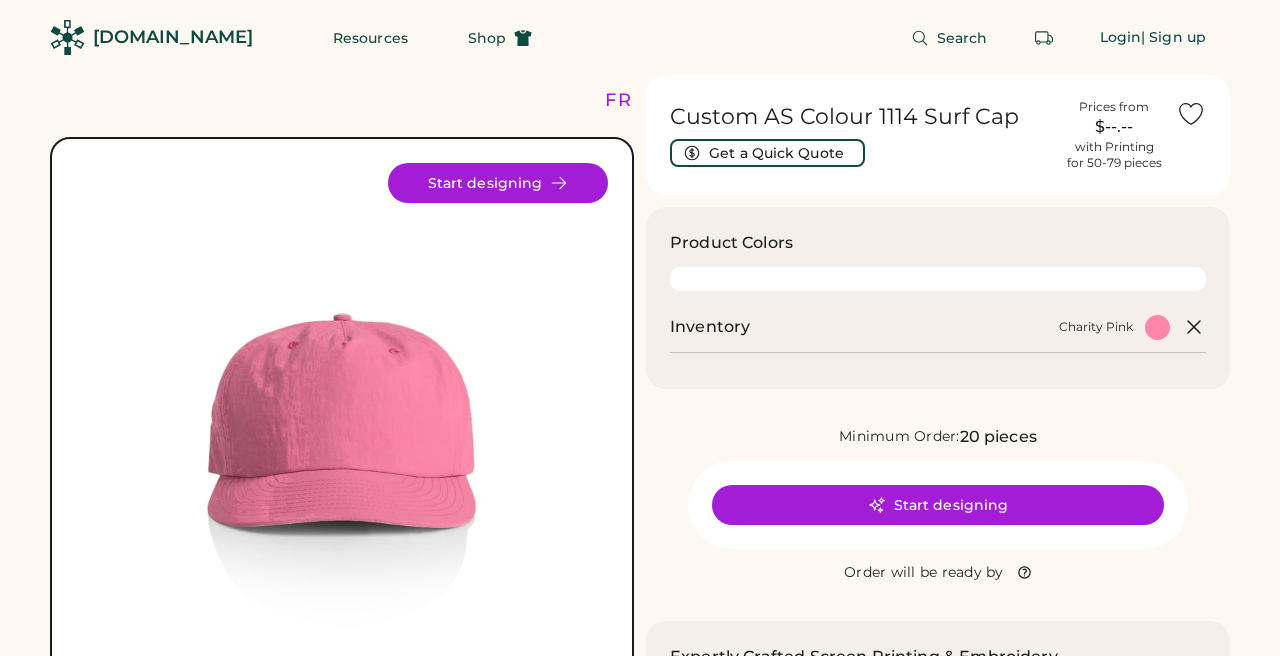 scroll, scrollTop: 0, scrollLeft: 0, axis: both 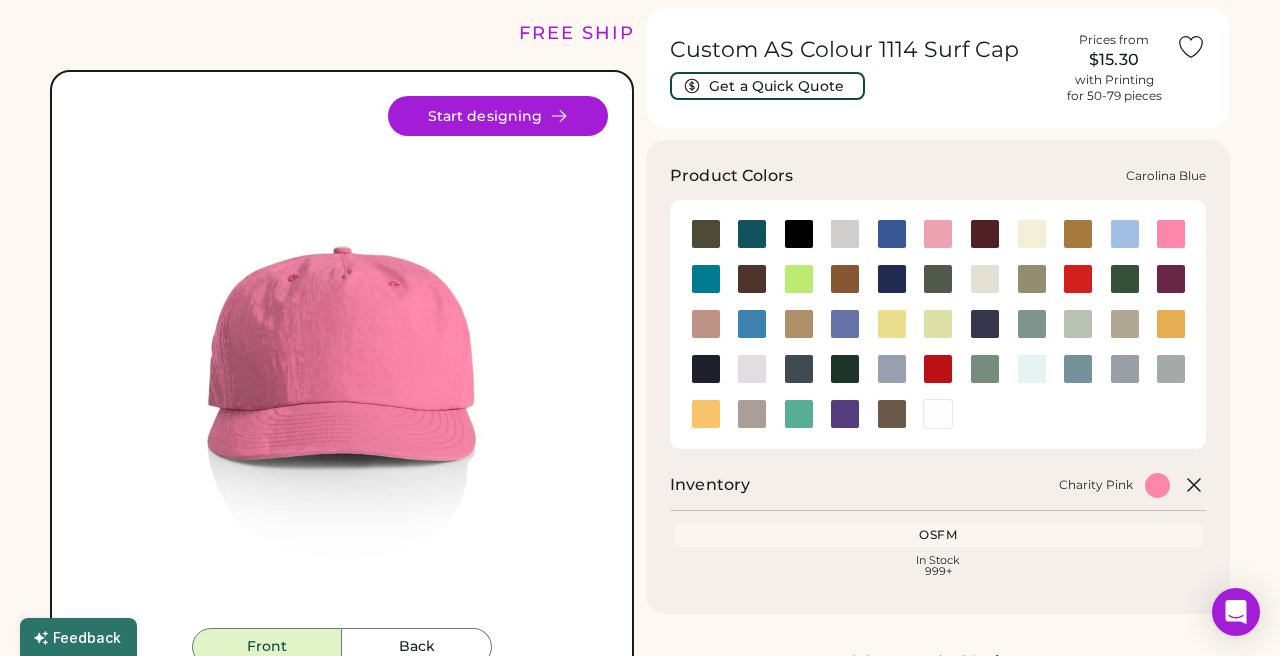 click at bounding box center [1125, 234] 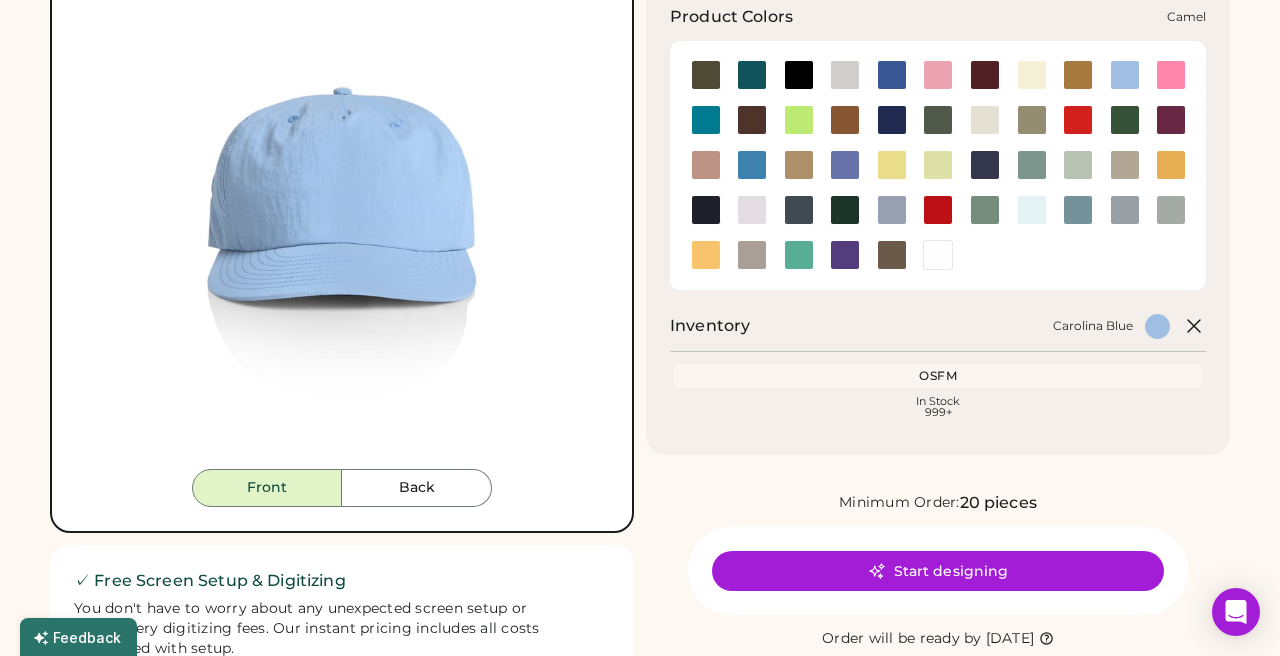 scroll, scrollTop: 227, scrollLeft: 0, axis: vertical 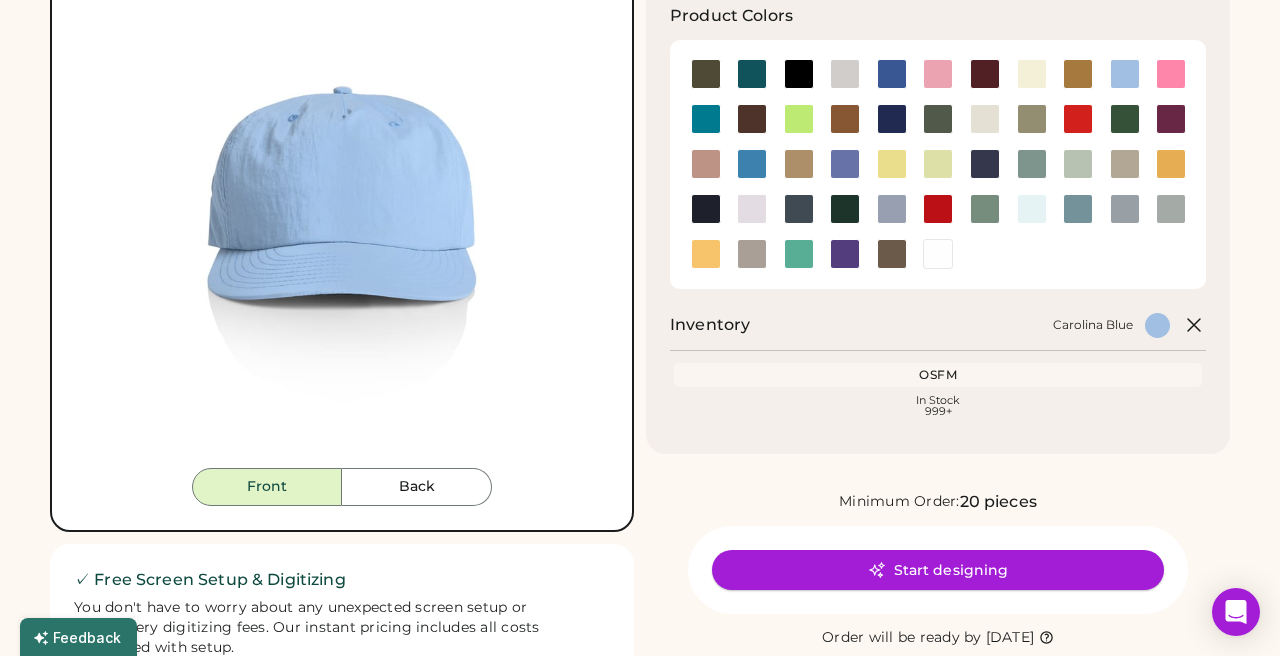 click on "Start designing" at bounding box center (938, 570) 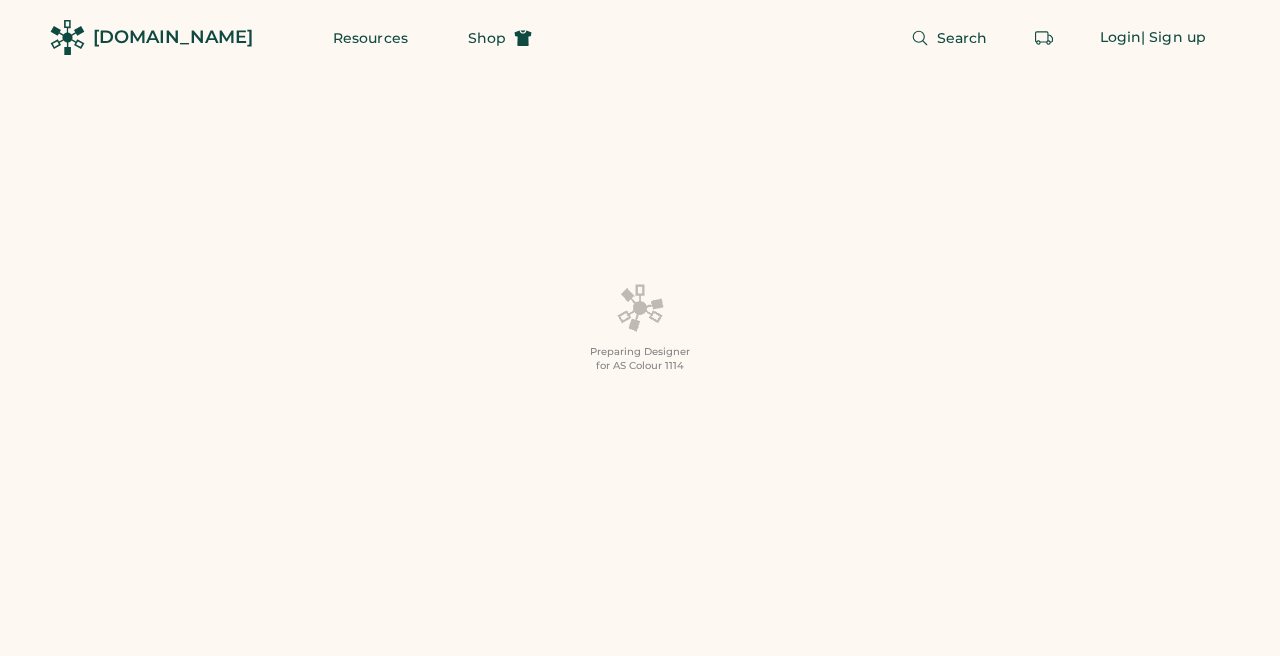 scroll, scrollTop: 0, scrollLeft: 0, axis: both 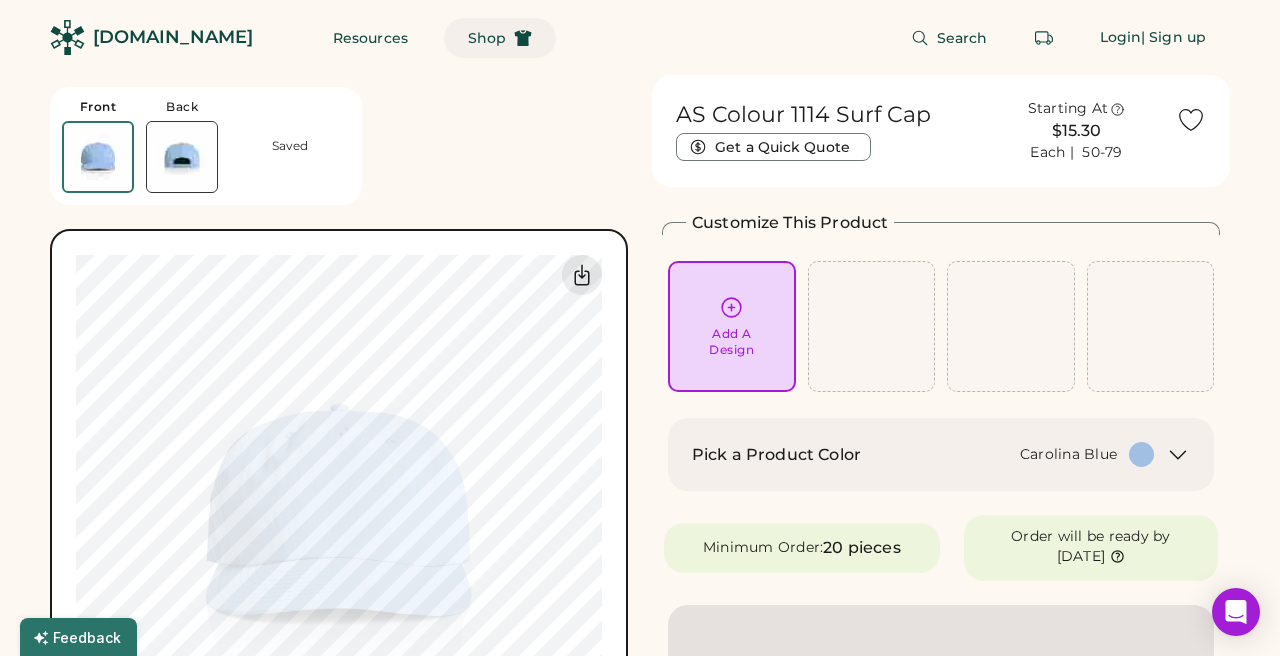 click on "Shop" at bounding box center [487, 38] 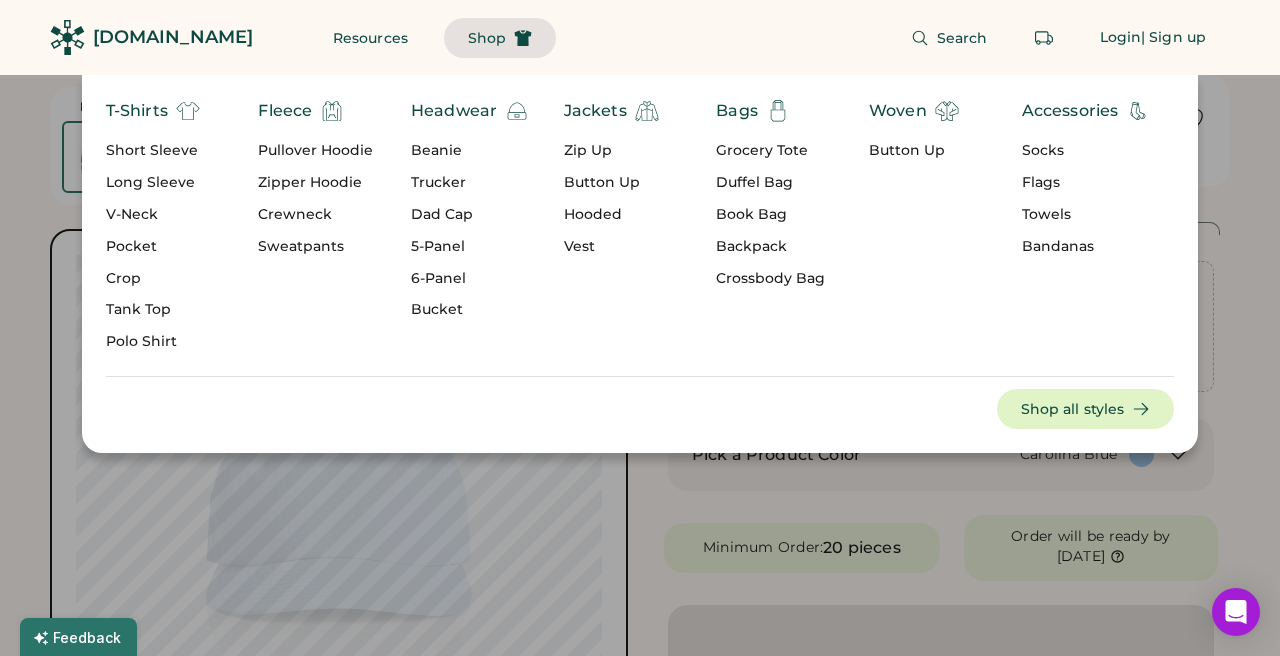 click on "Long Sleeve" at bounding box center (153, 183) 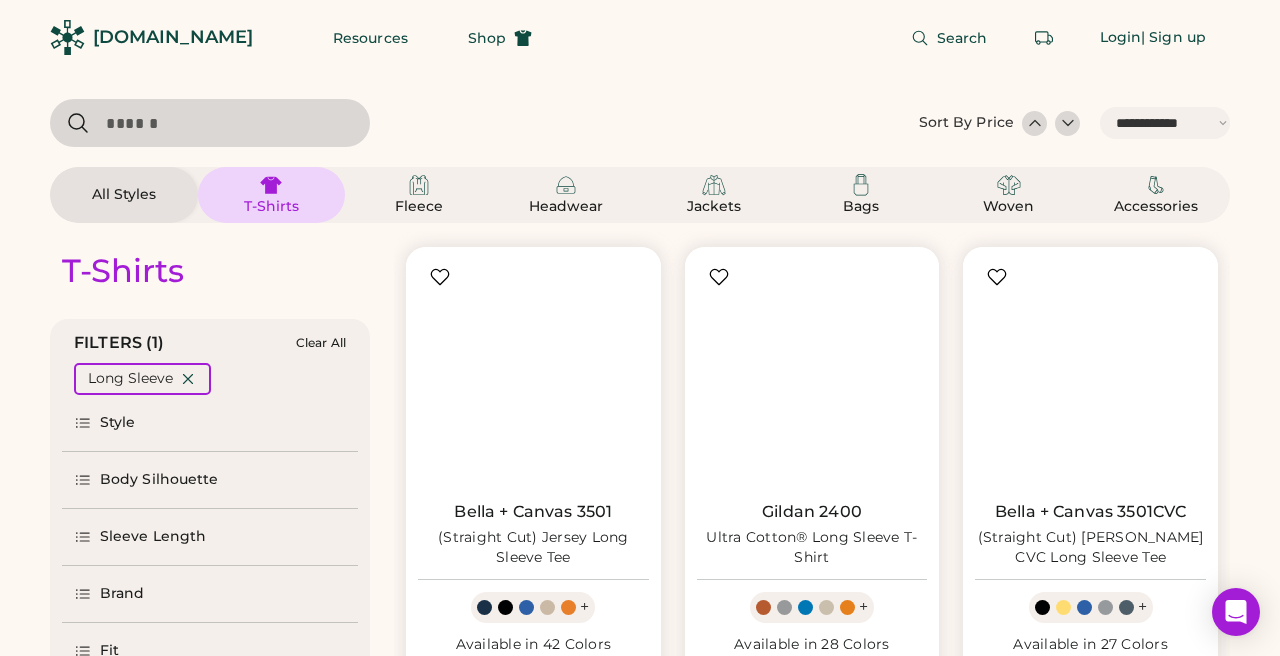 select on "*****" 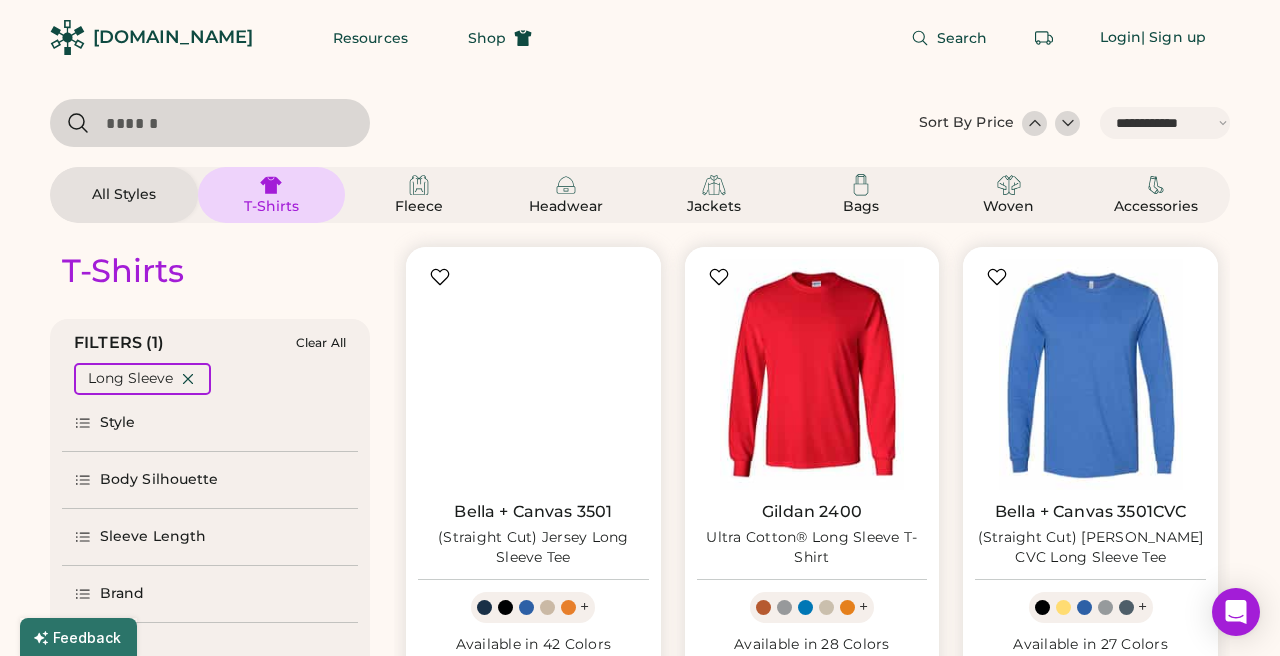 scroll, scrollTop: 0, scrollLeft: 0, axis: both 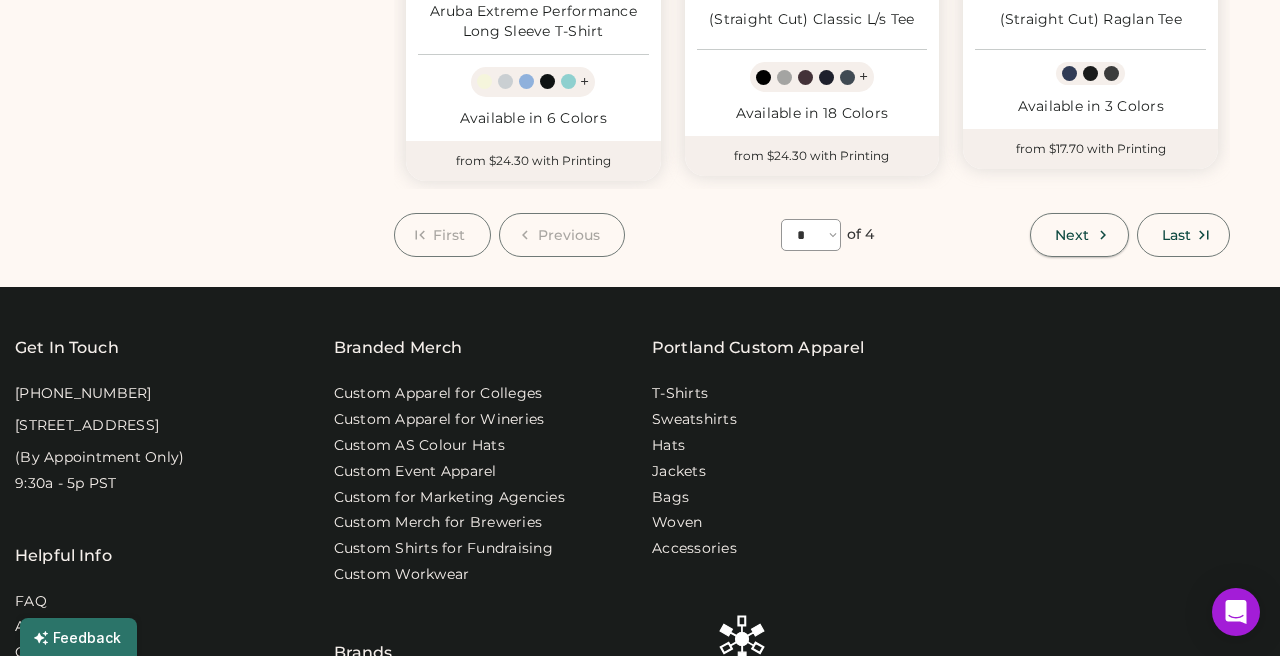 click on "Next" at bounding box center (1079, 235) 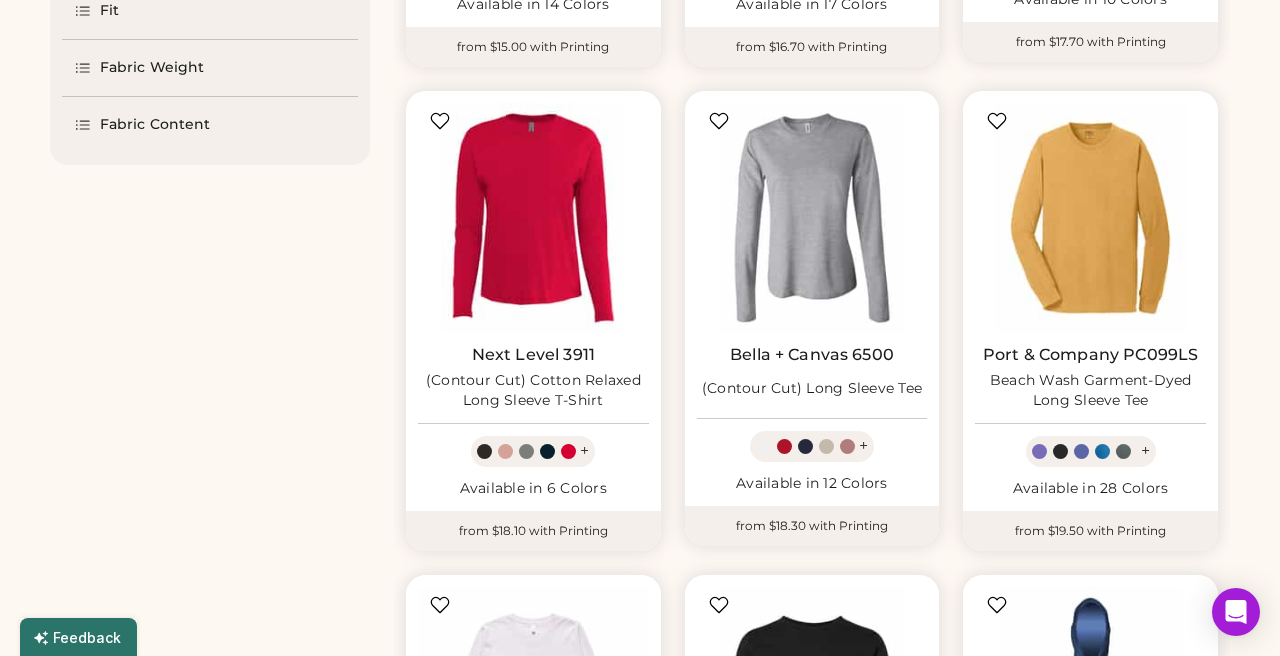 scroll, scrollTop: 642, scrollLeft: 0, axis: vertical 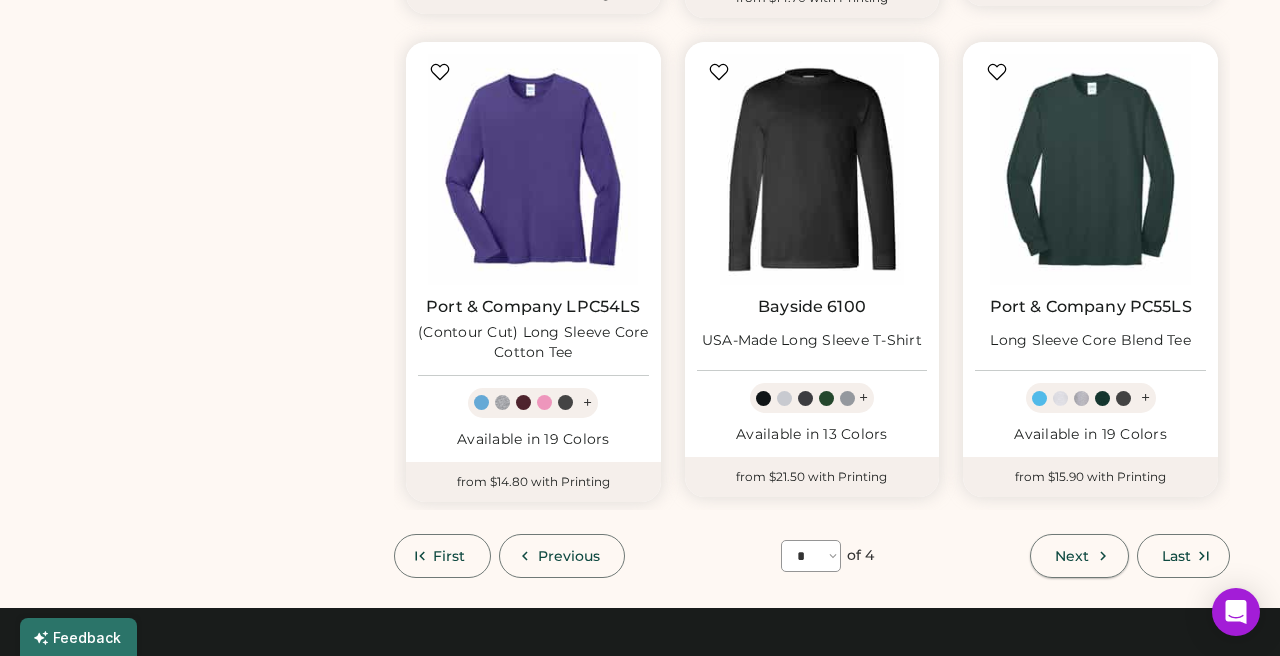 click on "Next" at bounding box center [1072, 556] 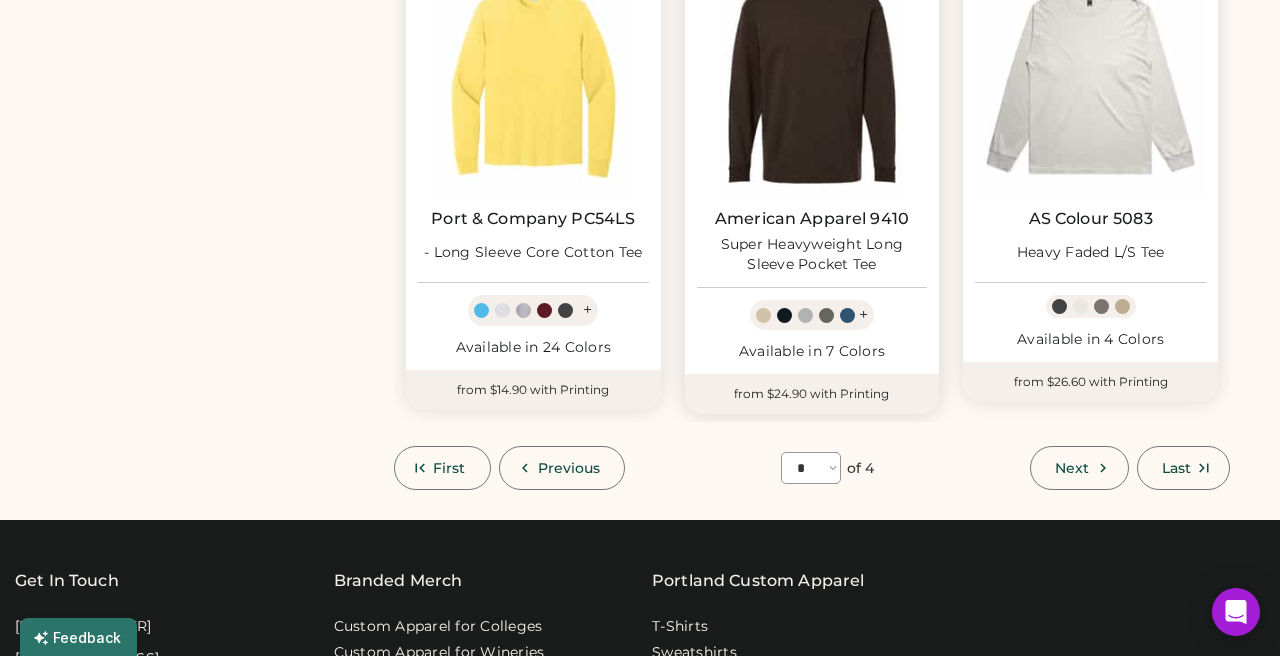 scroll, scrollTop: 1823, scrollLeft: 0, axis: vertical 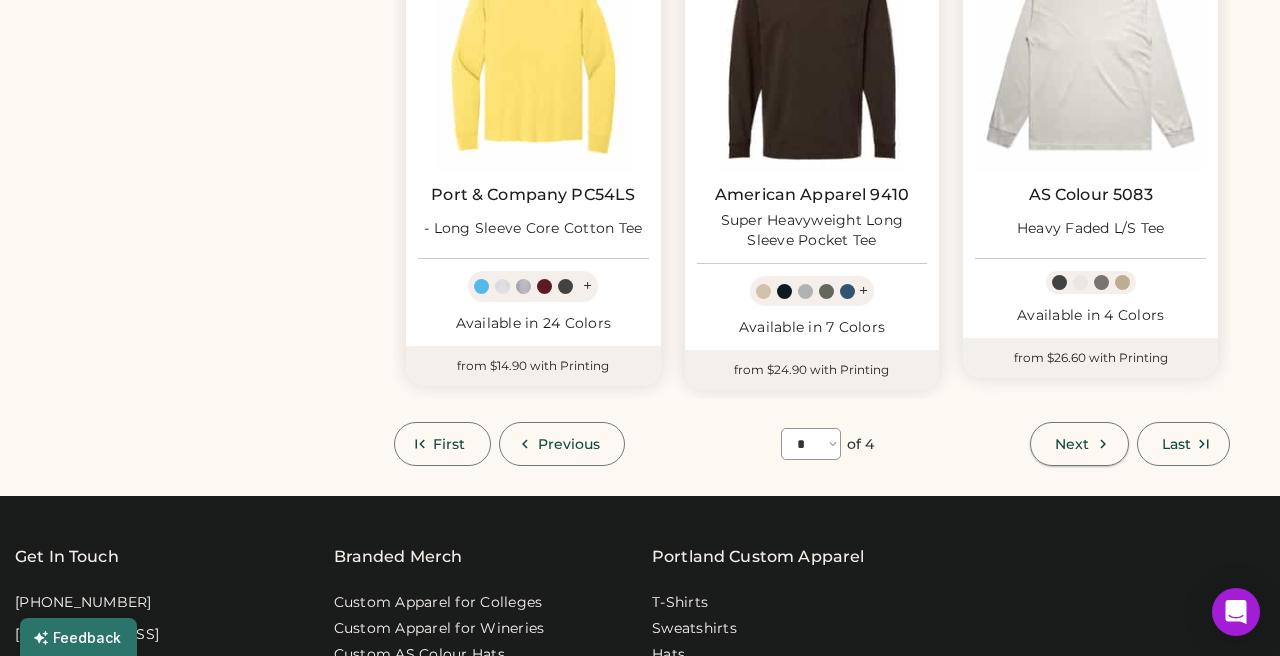 click on "Next" at bounding box center (1072, 444) 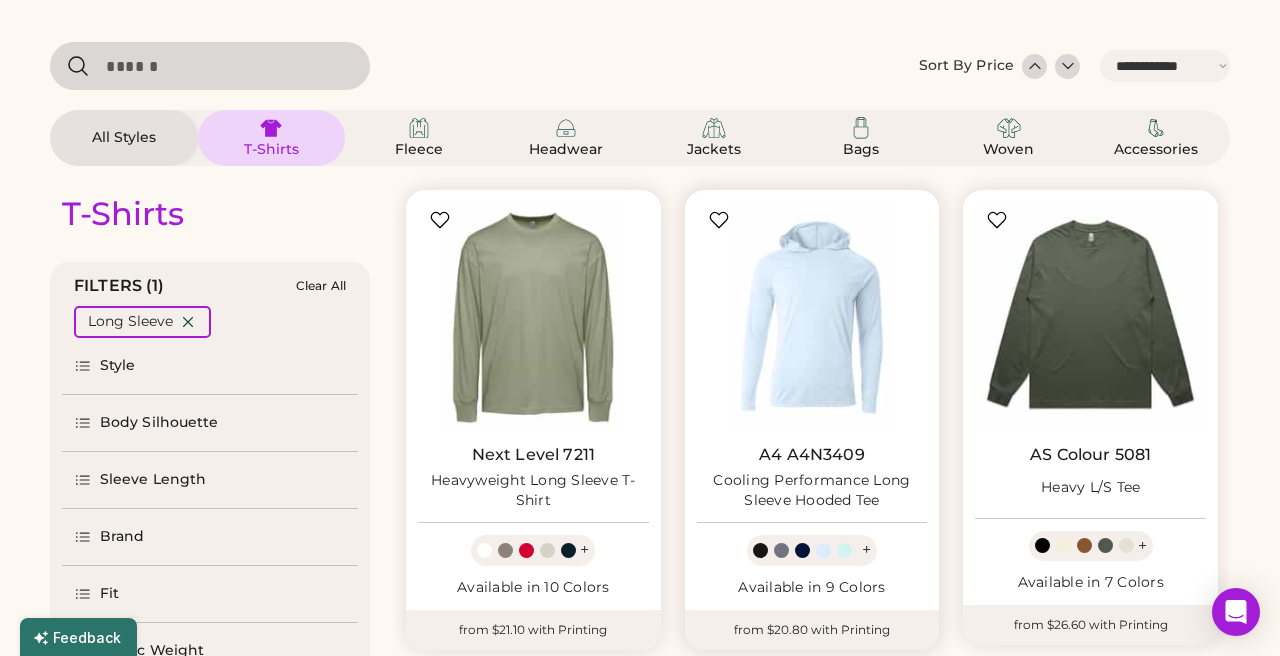 scroll, scrollTop: 0, scrollLeft: 0, axis: both 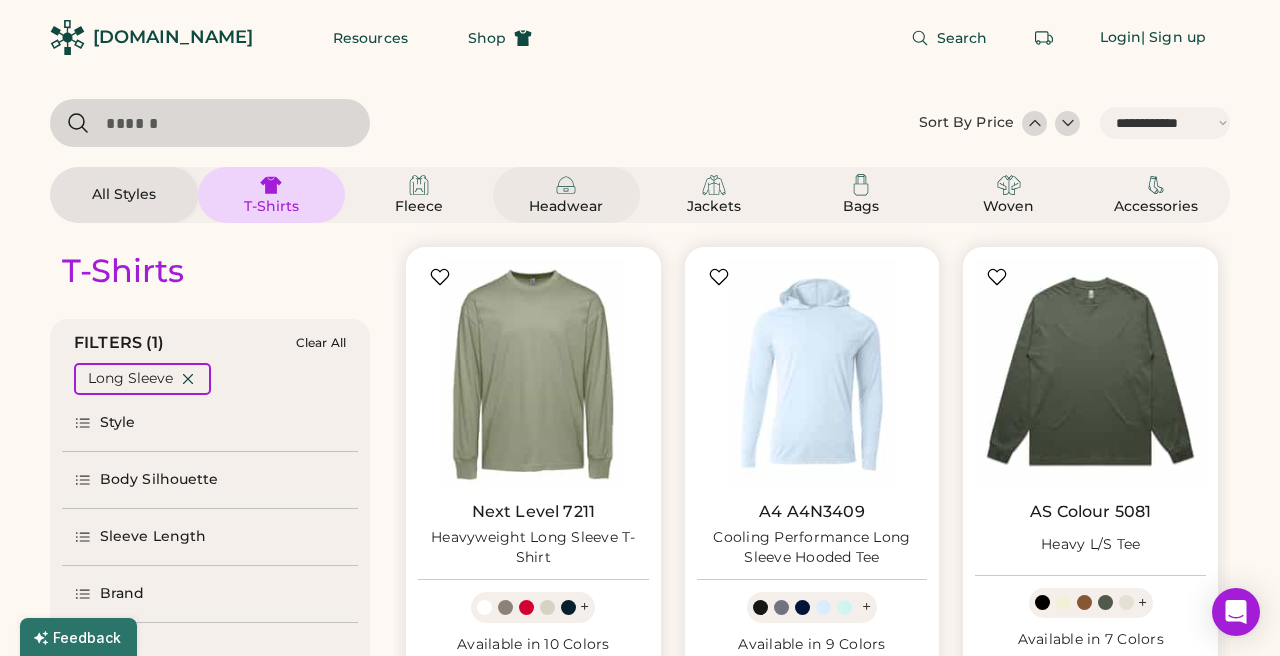 click 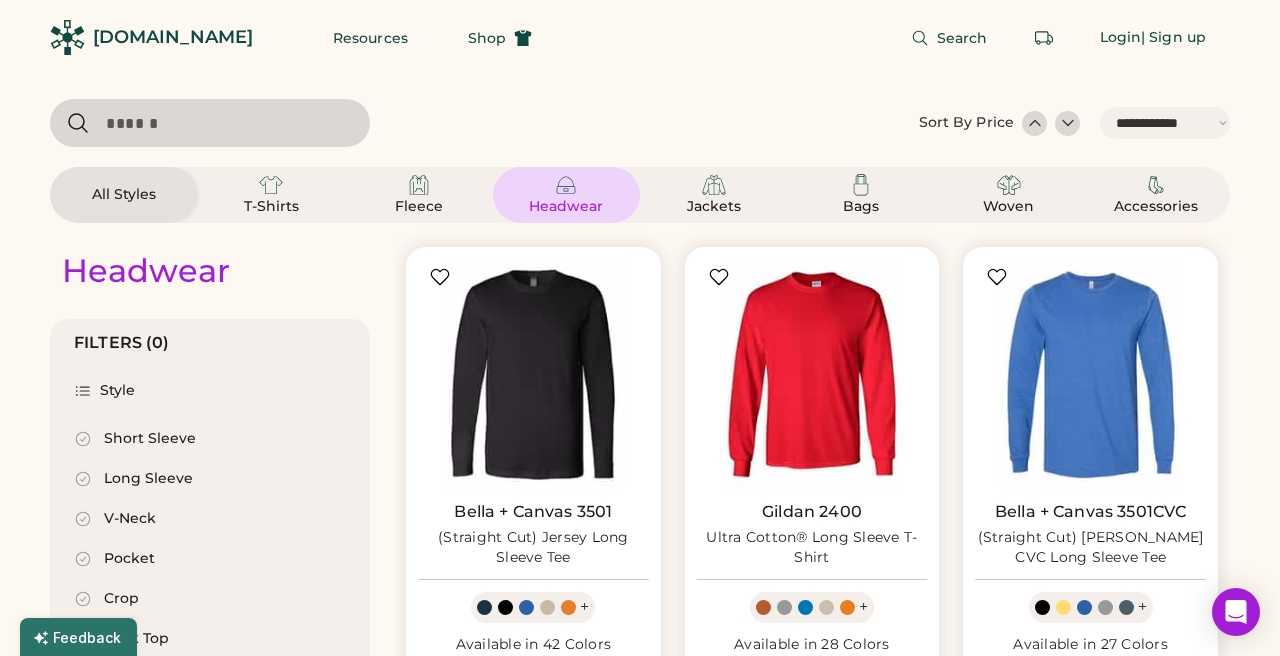 select on "*" 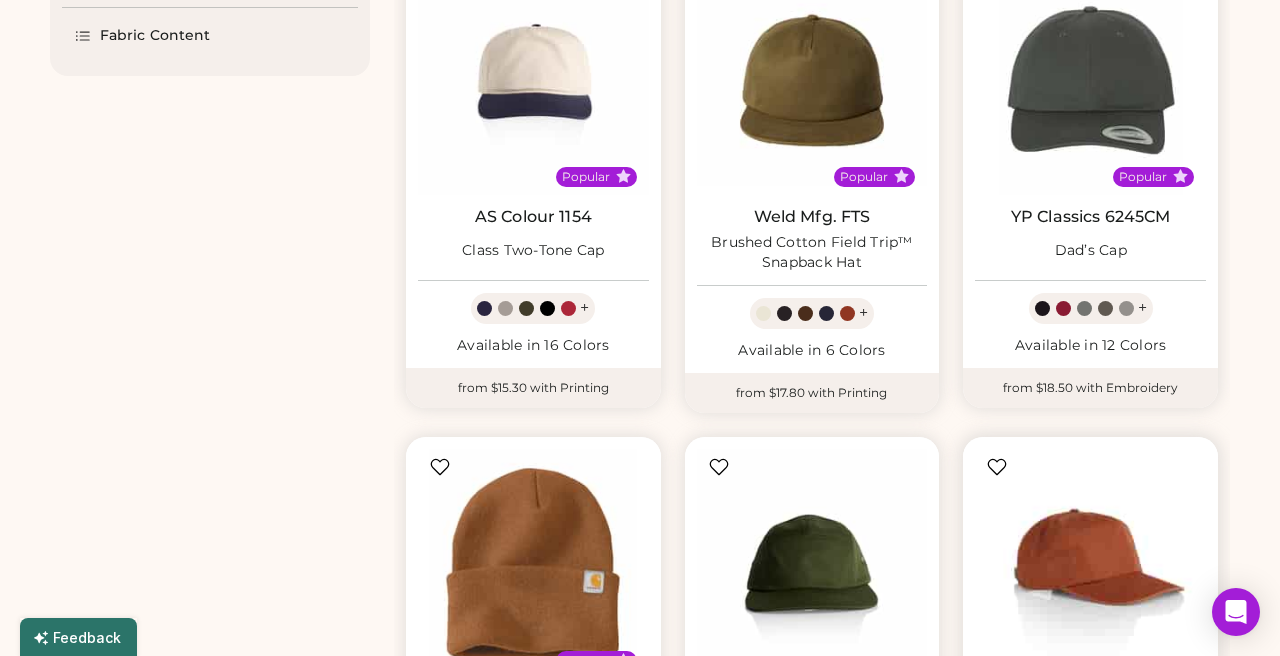 scroll, scrollTop: 785, scrollLeft: 0, axis: vertical 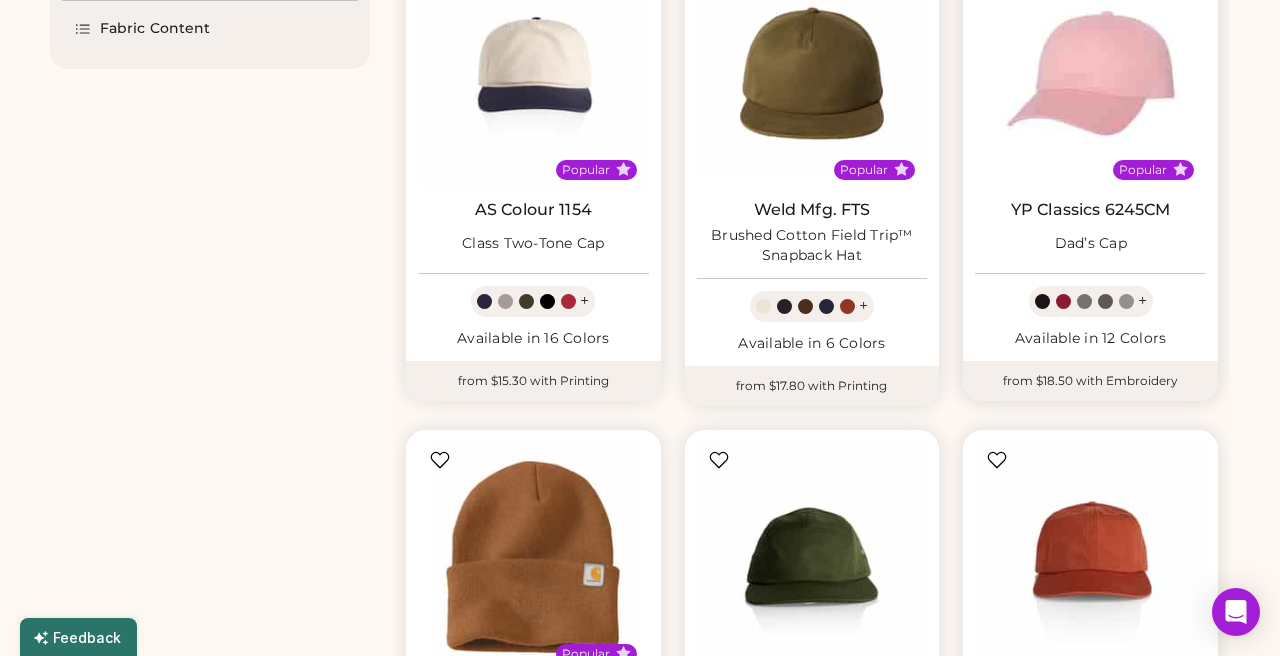 click at bounding box center (1090, 73) 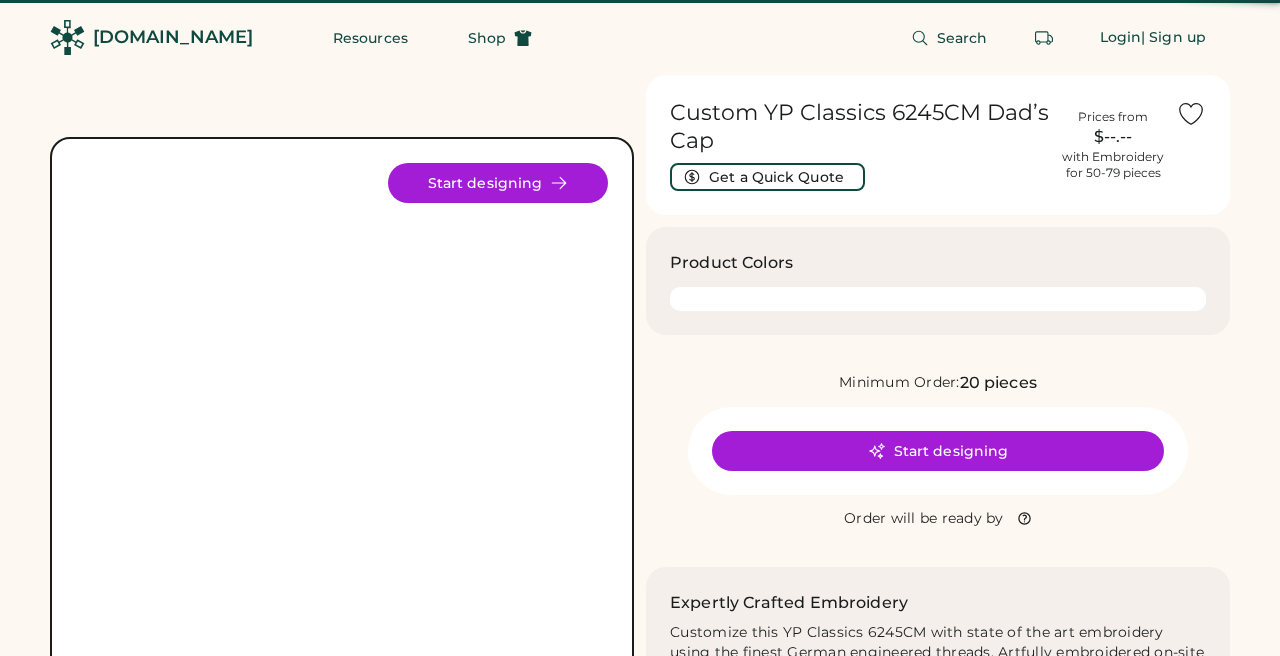 scroll, scrollTop: 0, scrollLeft: 0, axis: both 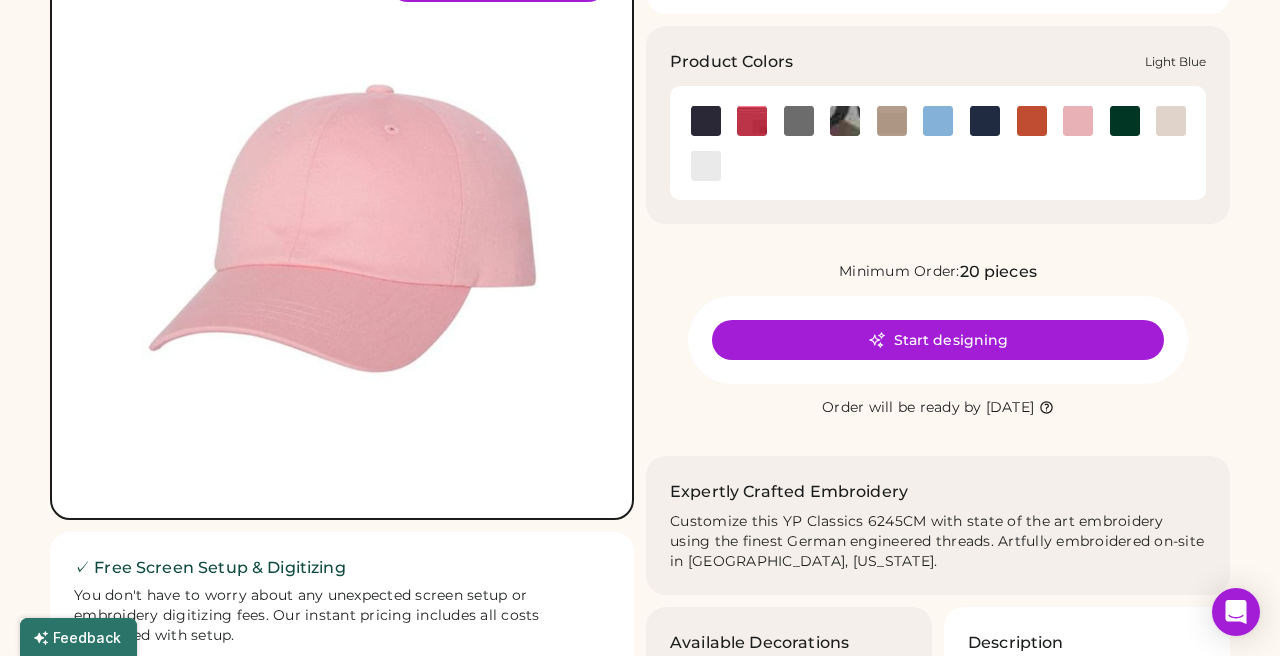 click 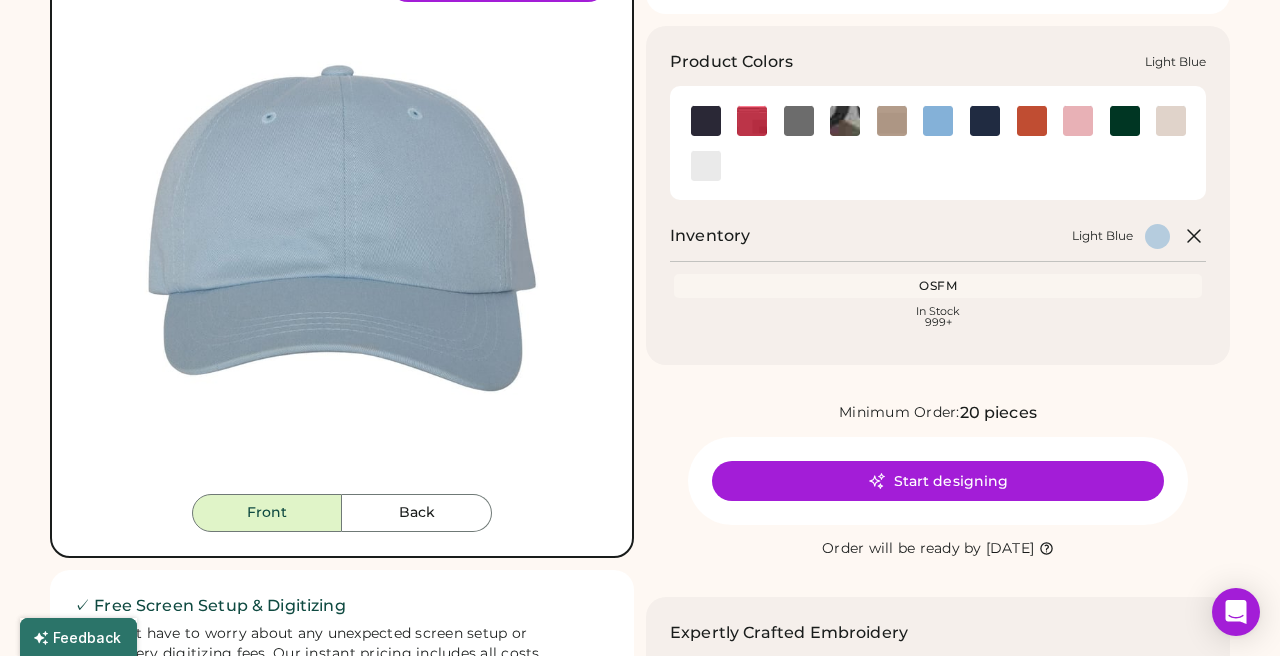 scroll, scrollTop: 117, scrollLeft: 0, axis: vertical 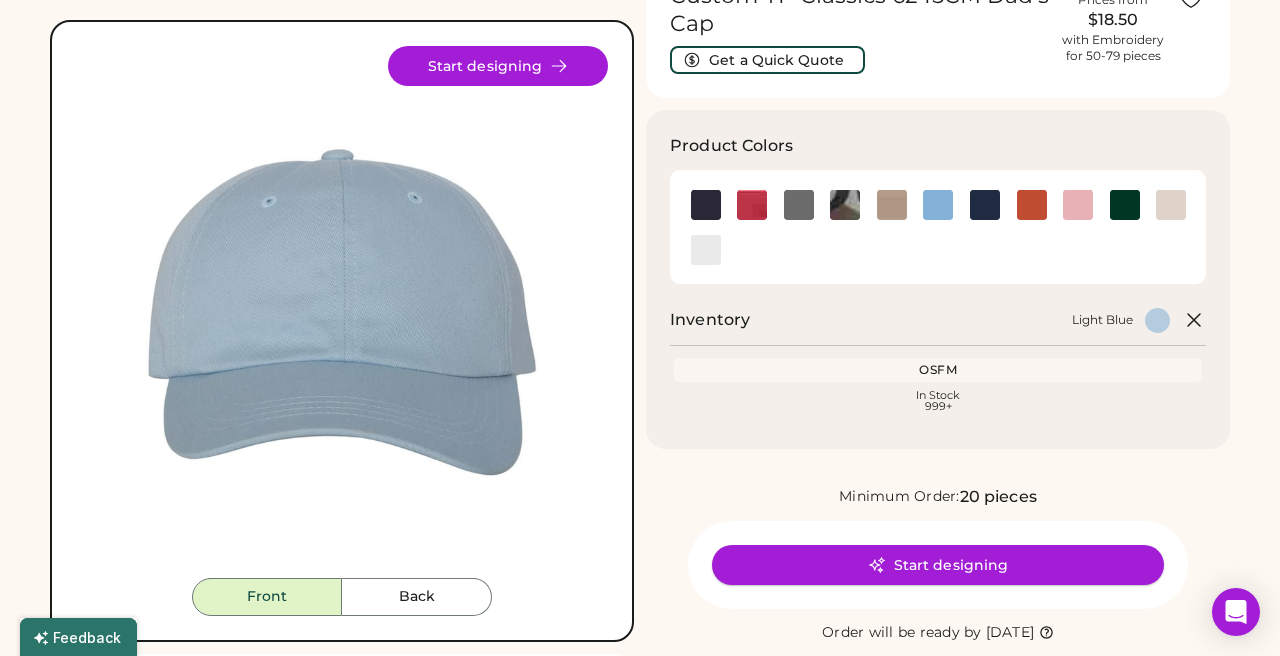click on "Start designing" at bounding box center (938, 565) 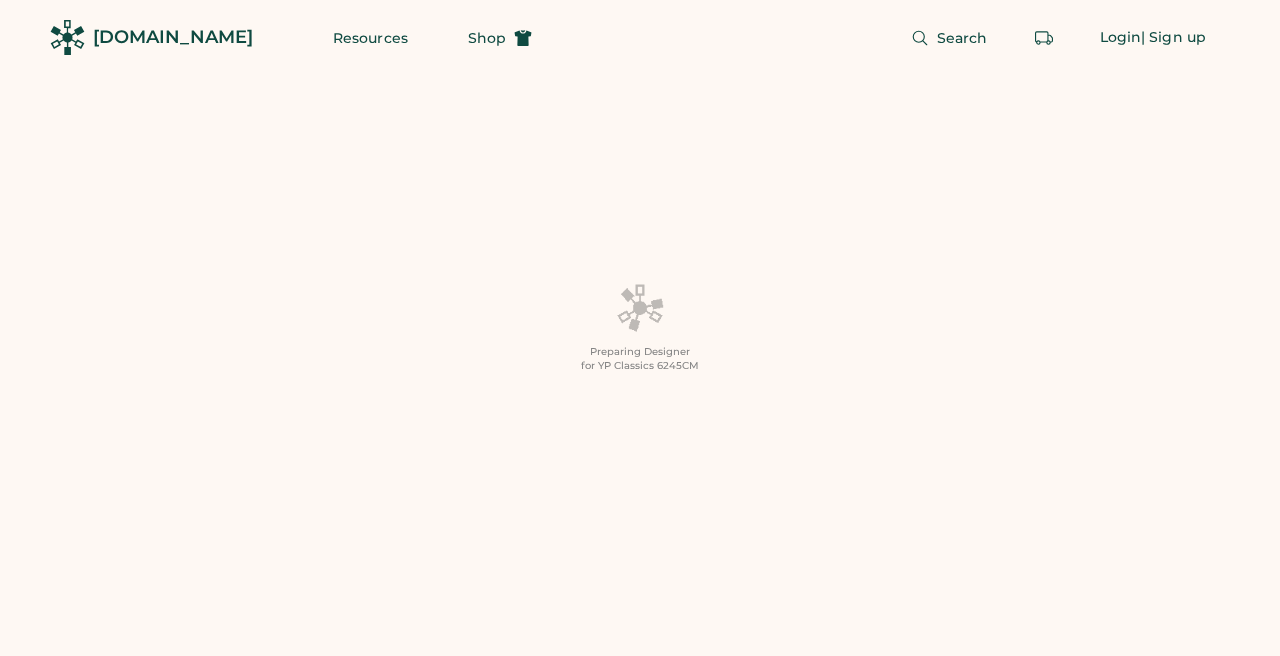 scroll, scrollTop: 0, scrollLeft: 0, axis: both 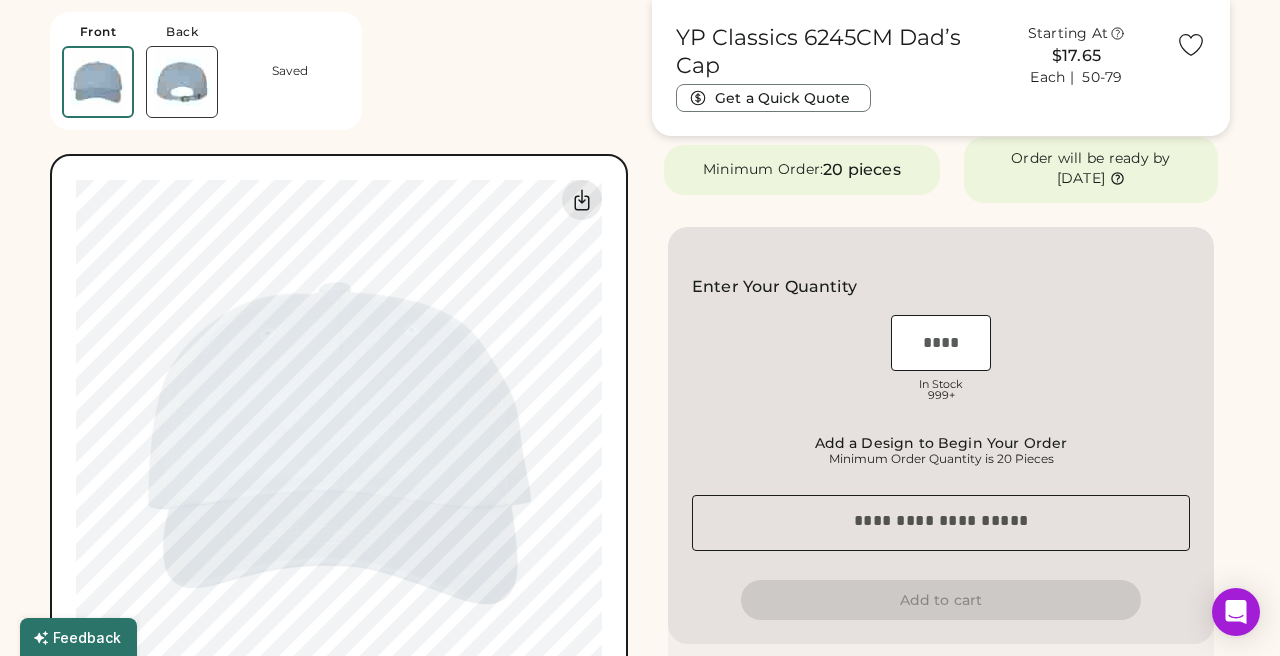 click at bounding box center (941, 343) 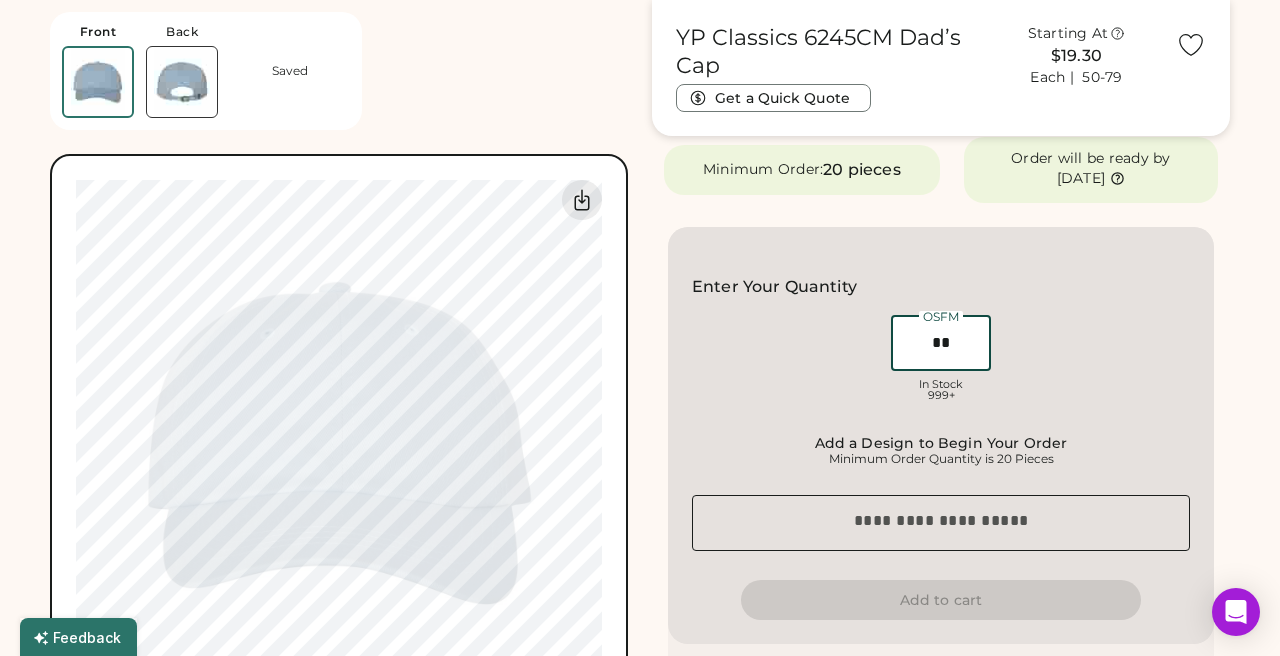 type on "**" 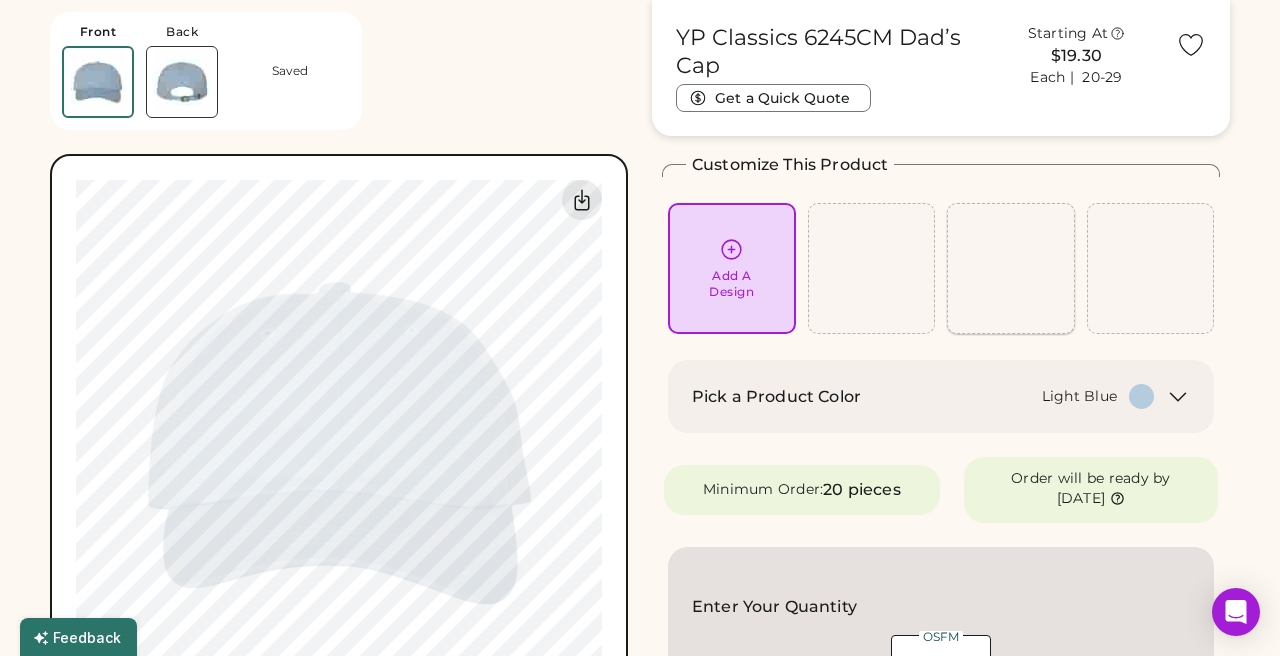 scroll, scrollTop: 0, scrollLeft: 0, axis: both 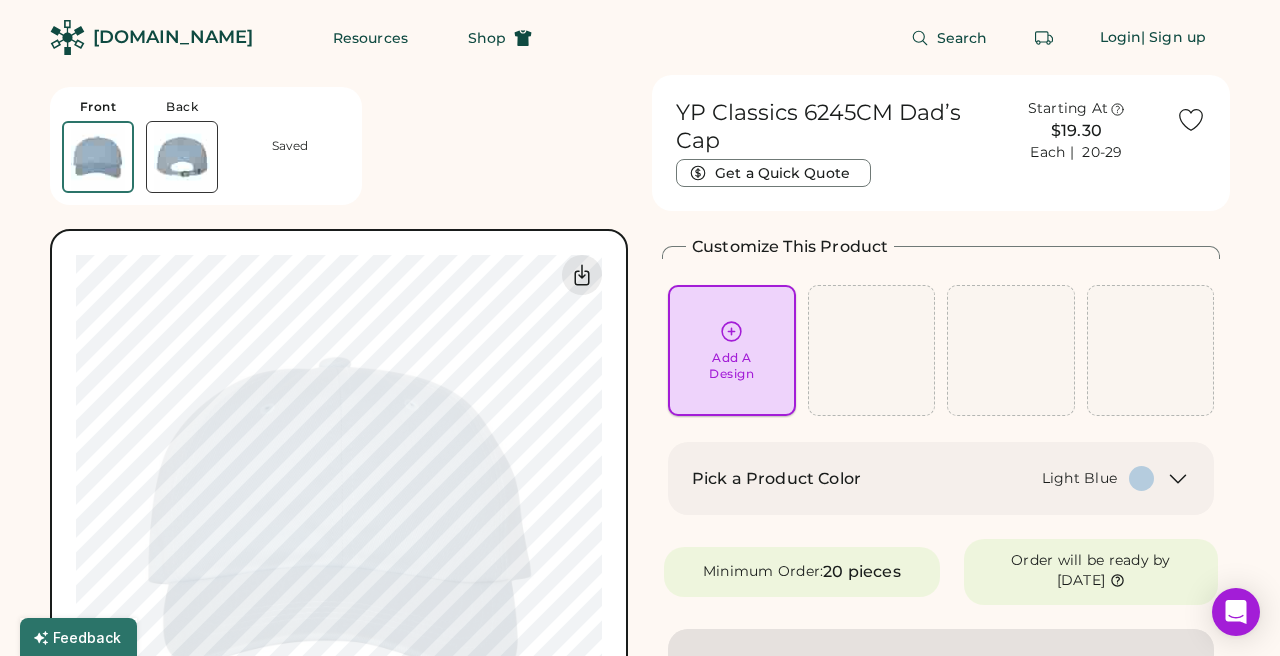 click on "Add A
Design" at bounding box center [732, 350] 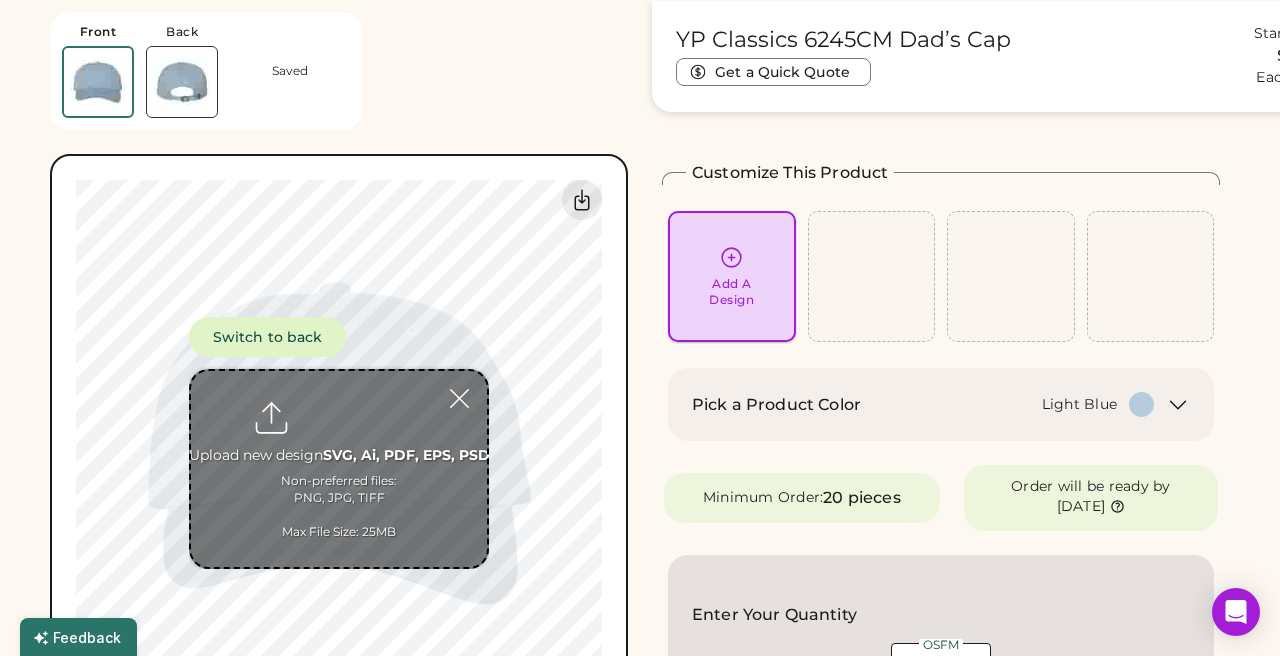 scroll, scrollTop: 75, scrollLeft: 0, axis: vertical 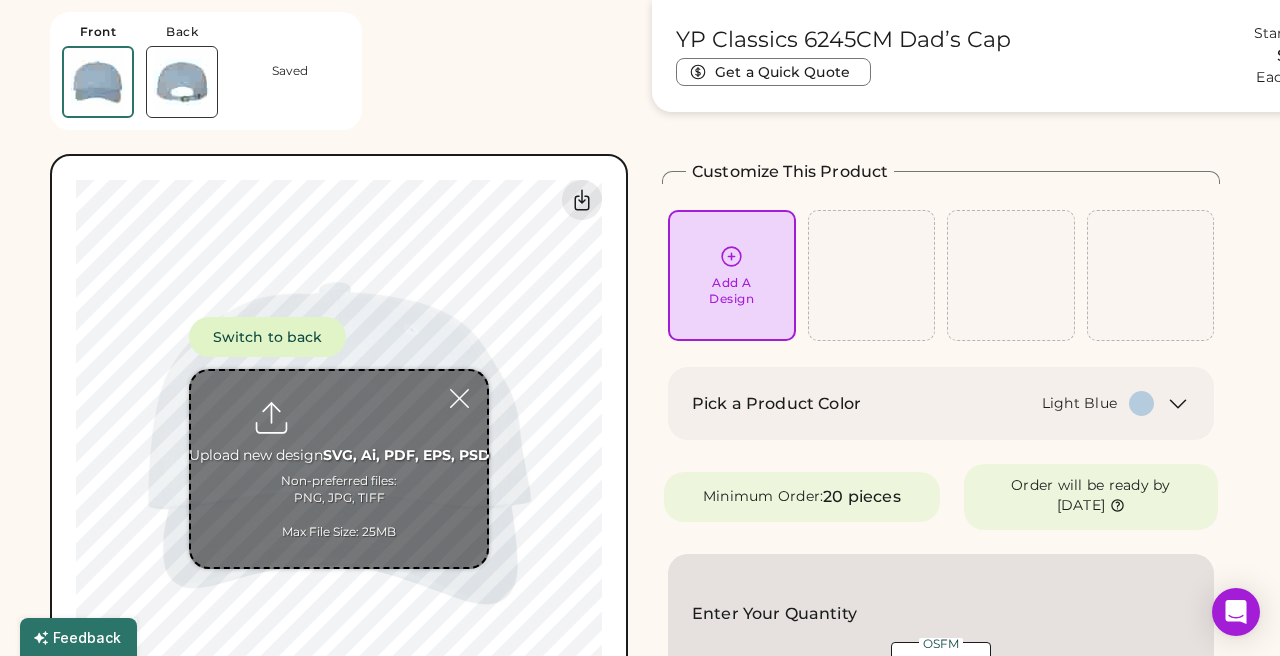 click at bounding box center [339, 469] 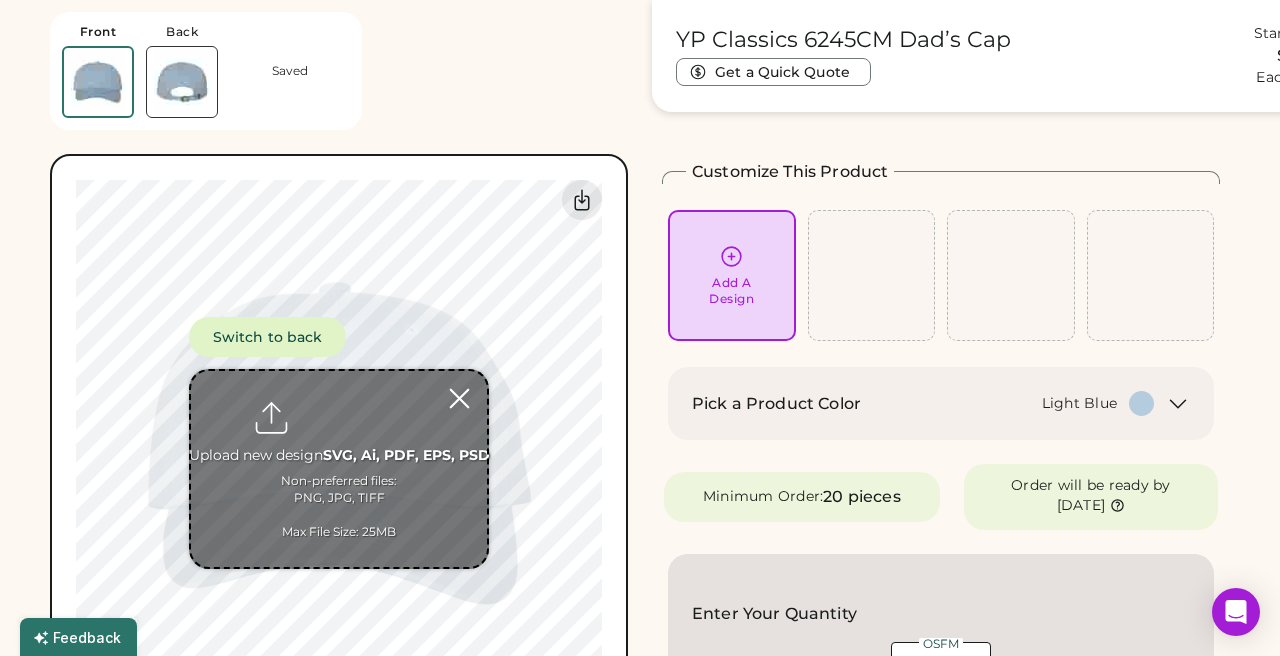 click at bounding box center (459, 398) 